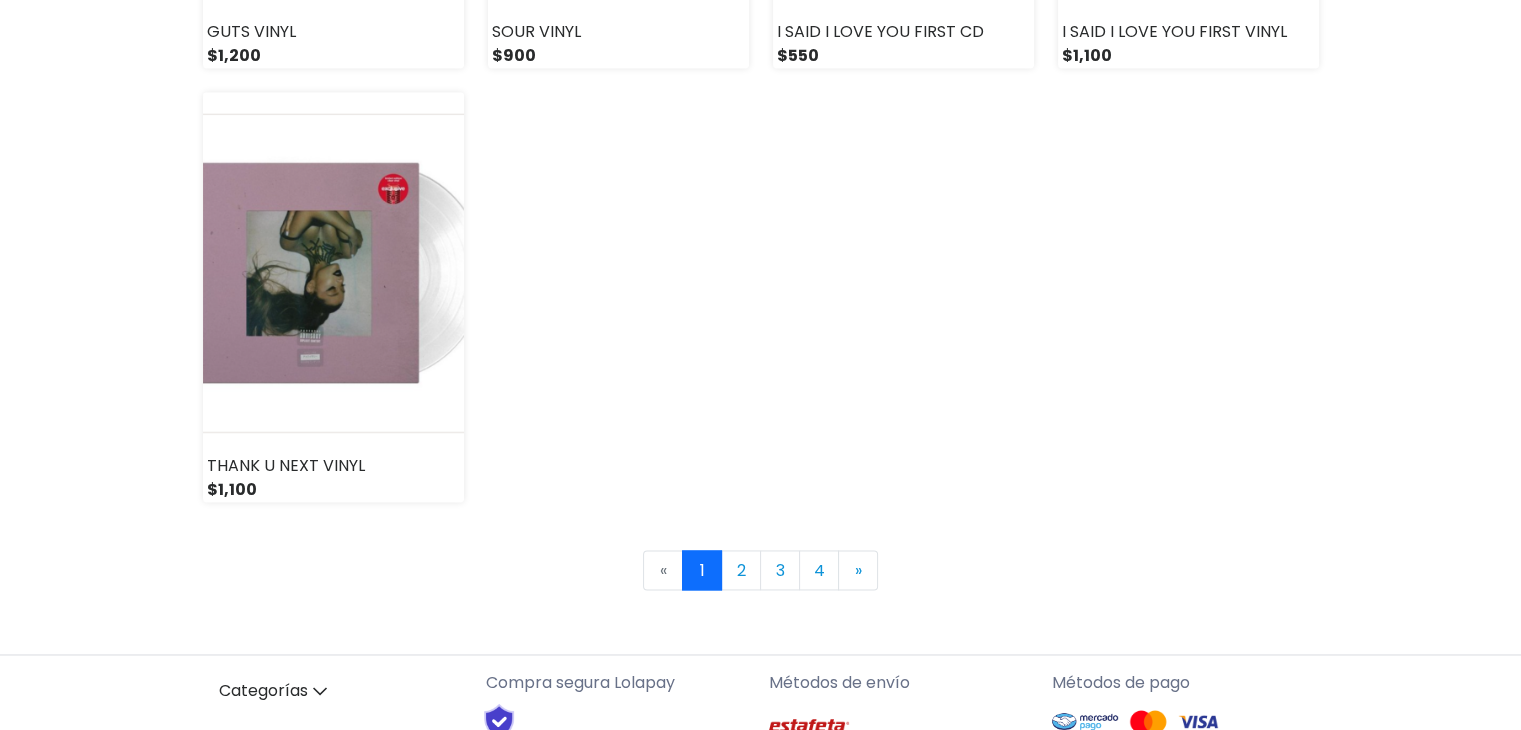 scroll, scrollTop: 3000, scrollLeft: 0, axis: vertical 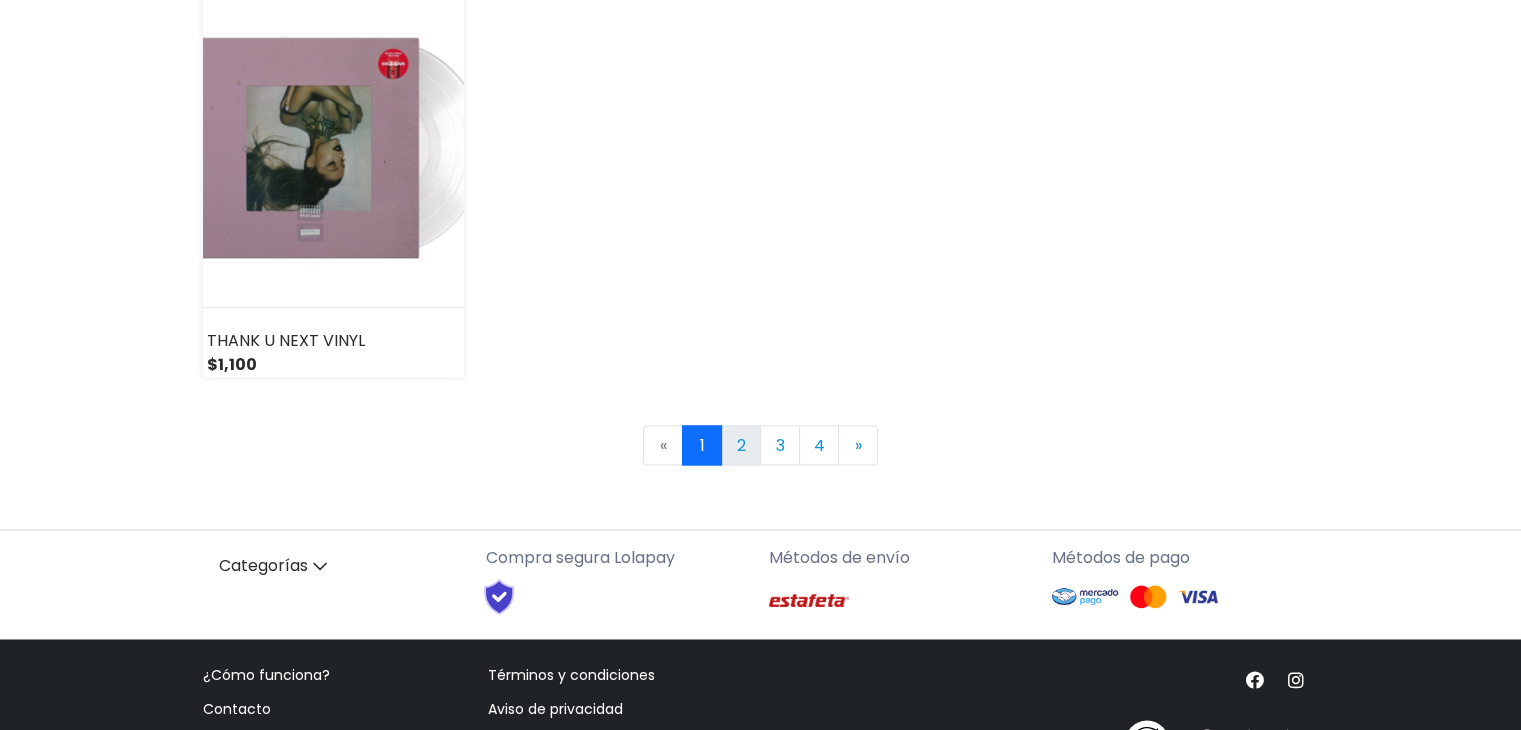 click on "2" at bounding box center (741, 445) 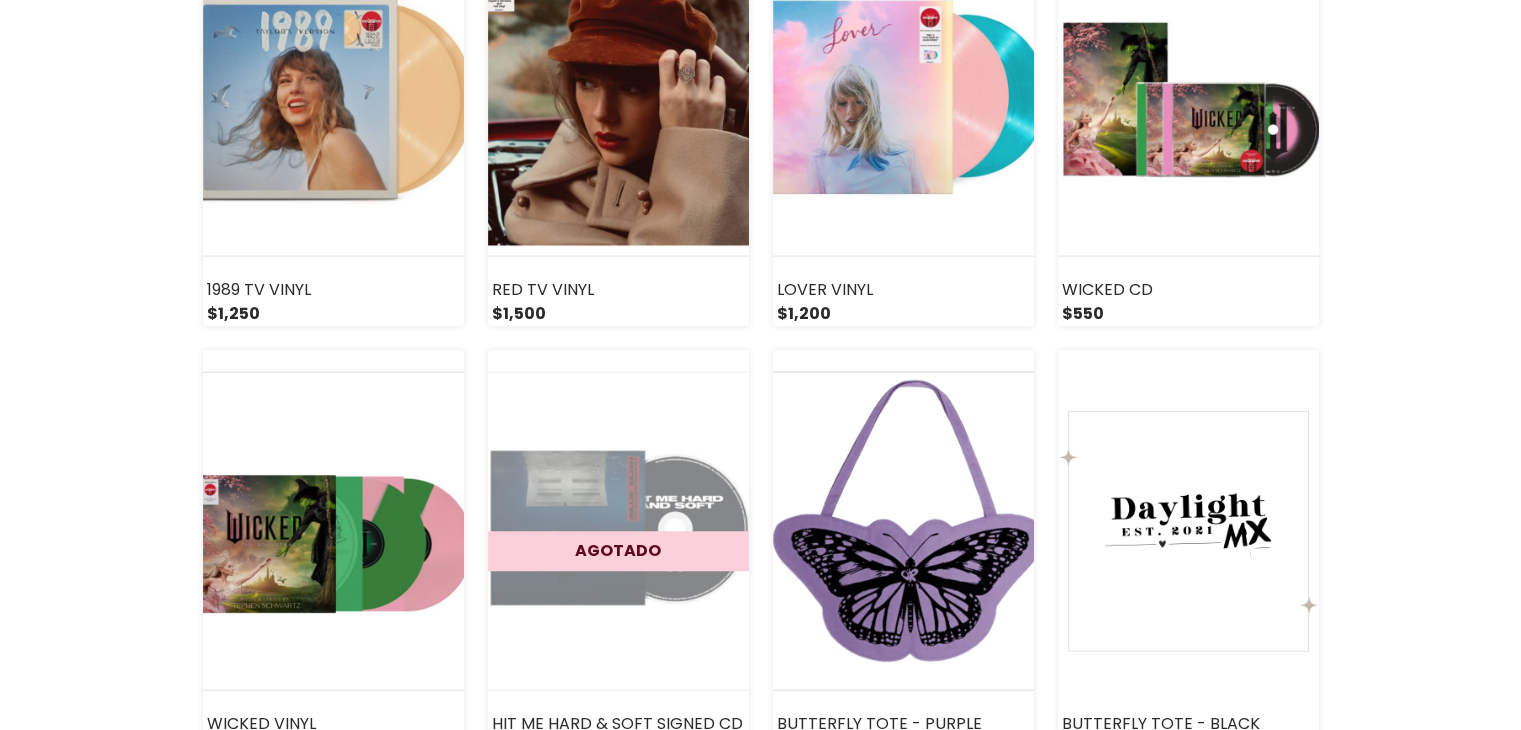scroll, scrollTop: 1300, scrollLeft: 0, axis: vertical 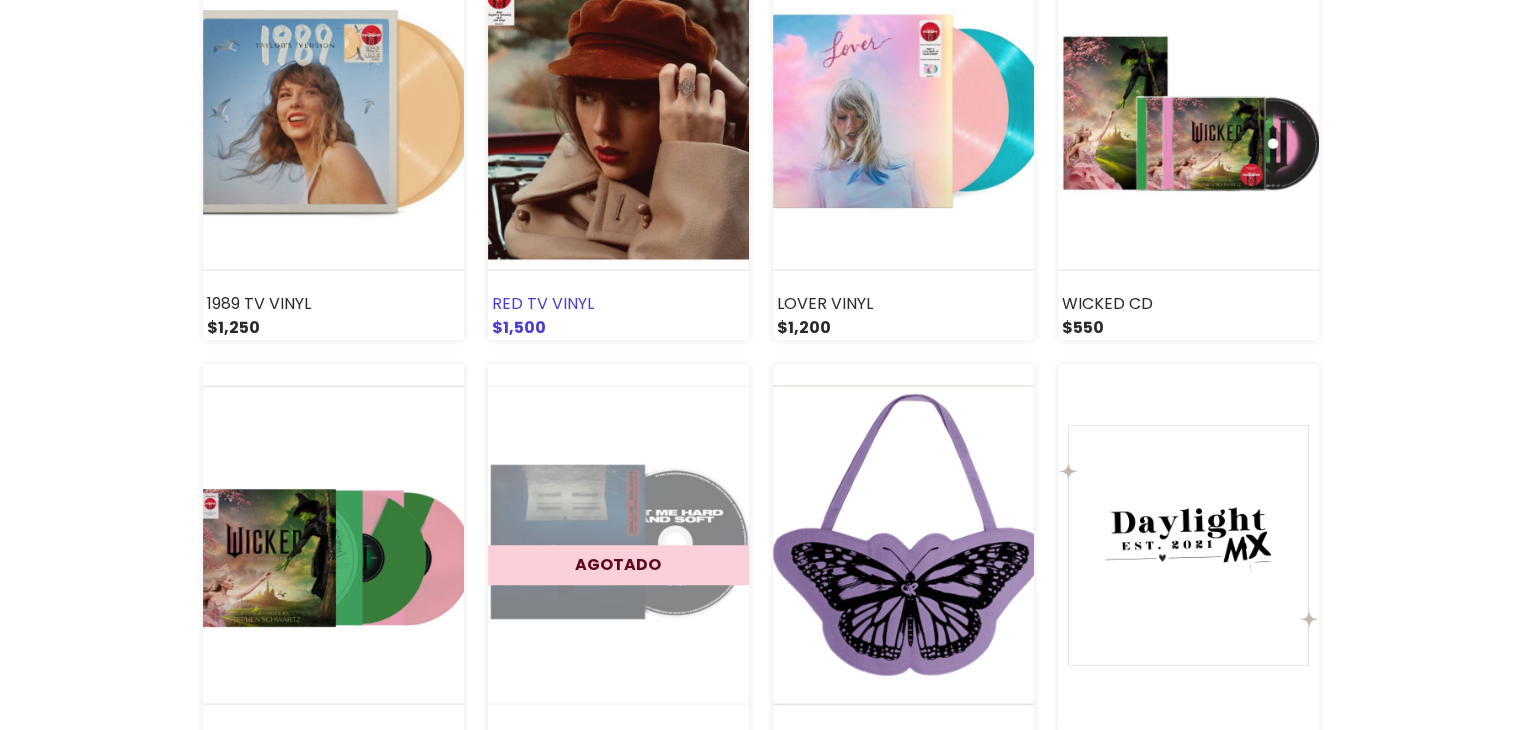 click at bounding box center [618, 111] 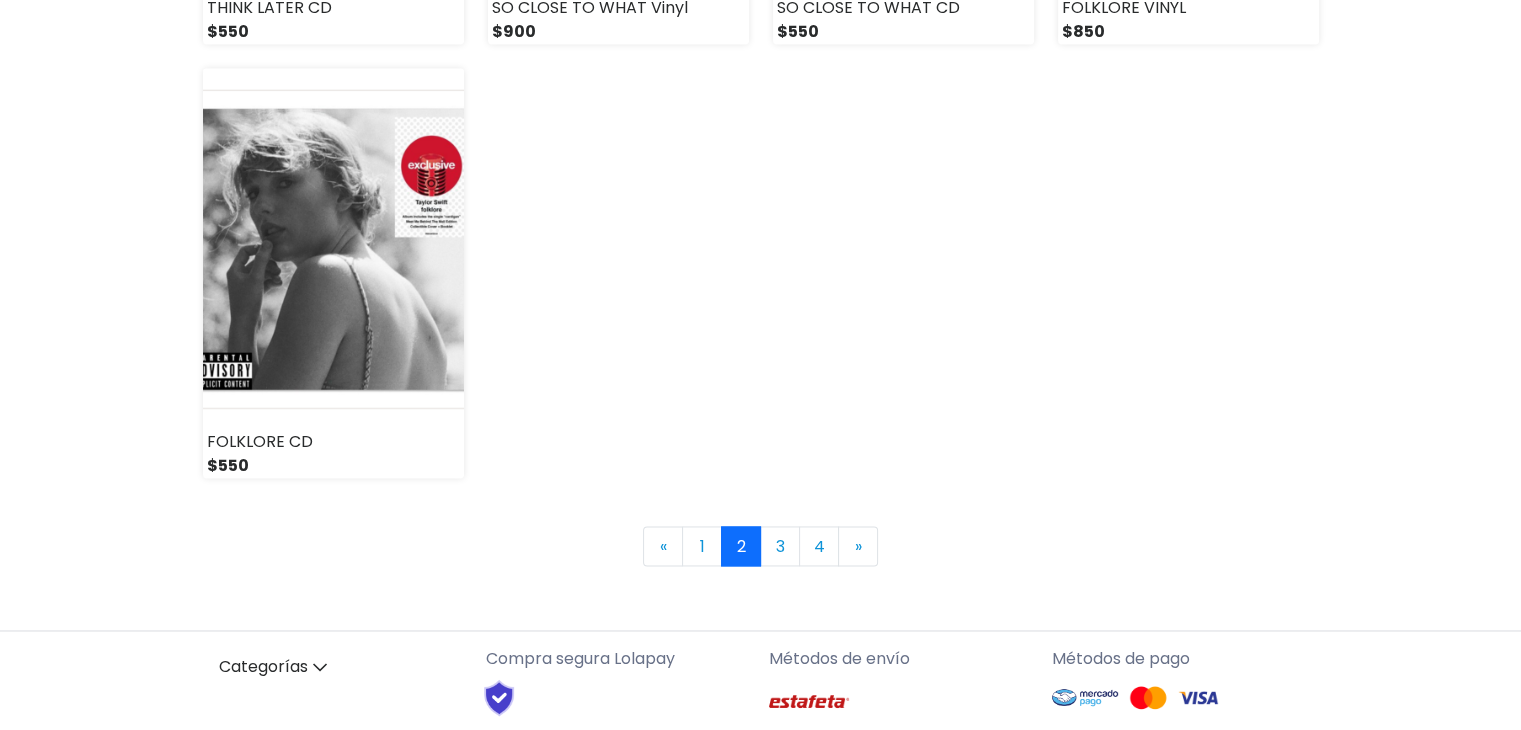 scroll, scrollTop: 2900, scrollLeft: 0, axis: vertical 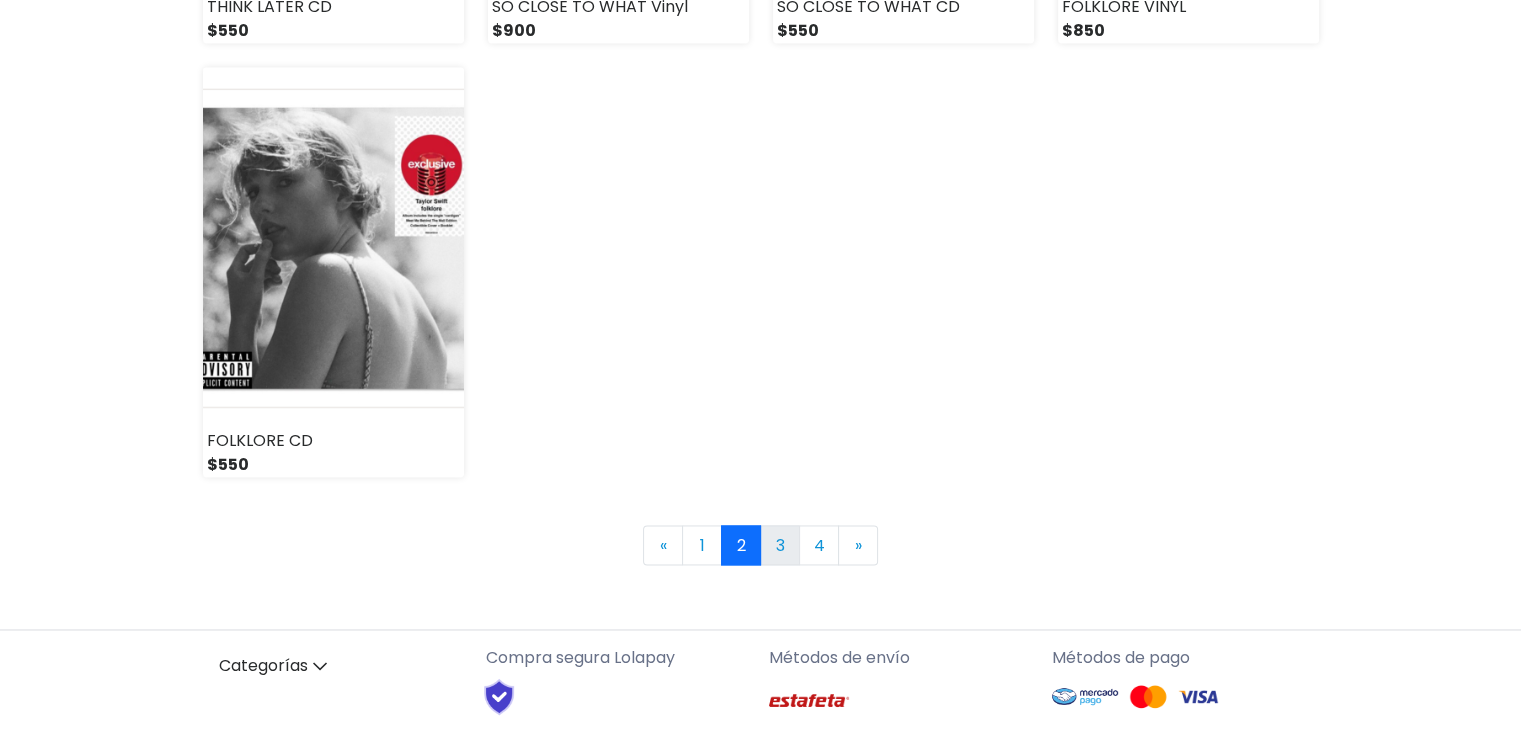 click on "3" at bounding box center (780, 545) 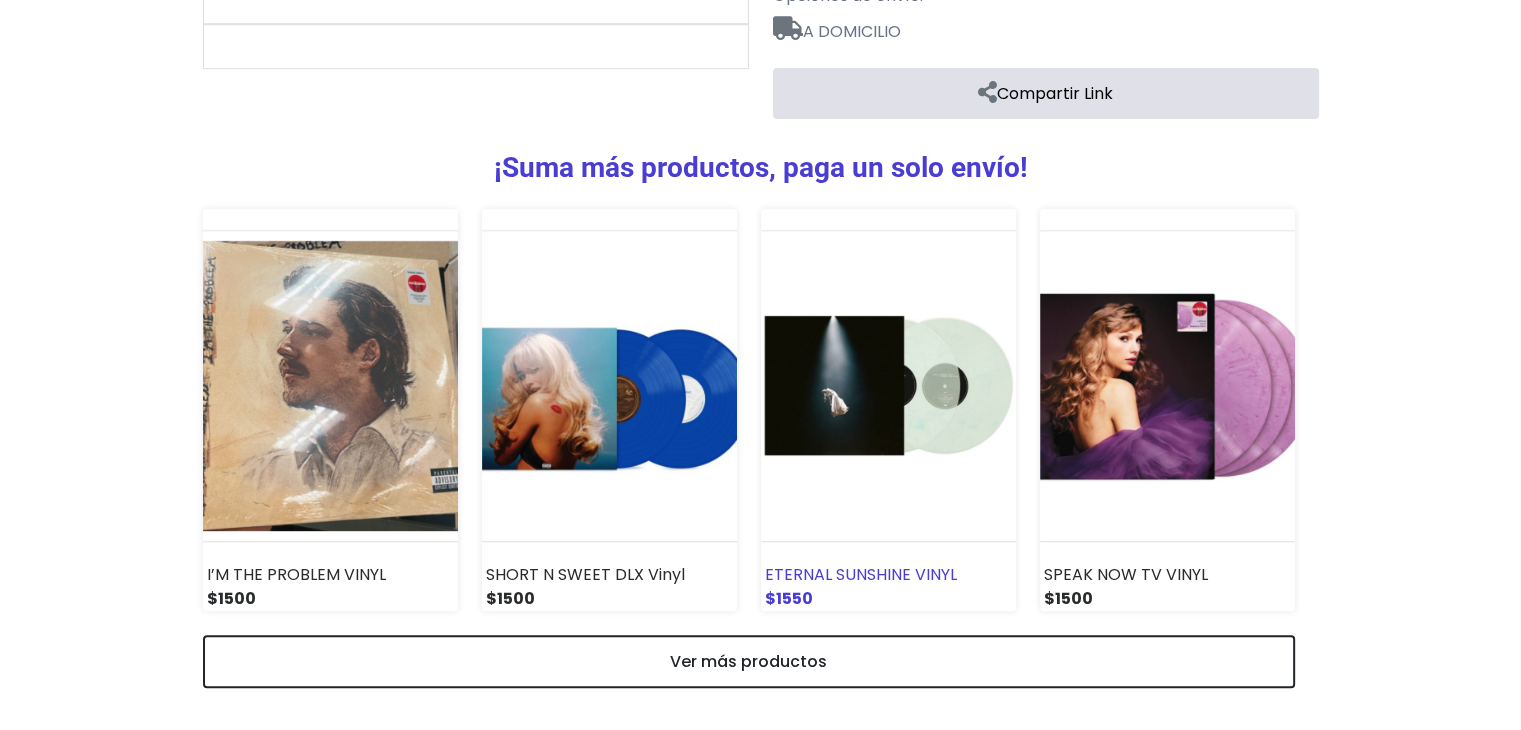 scroll, scrollTop: 834, scrollLeft: 0, axis: vertical 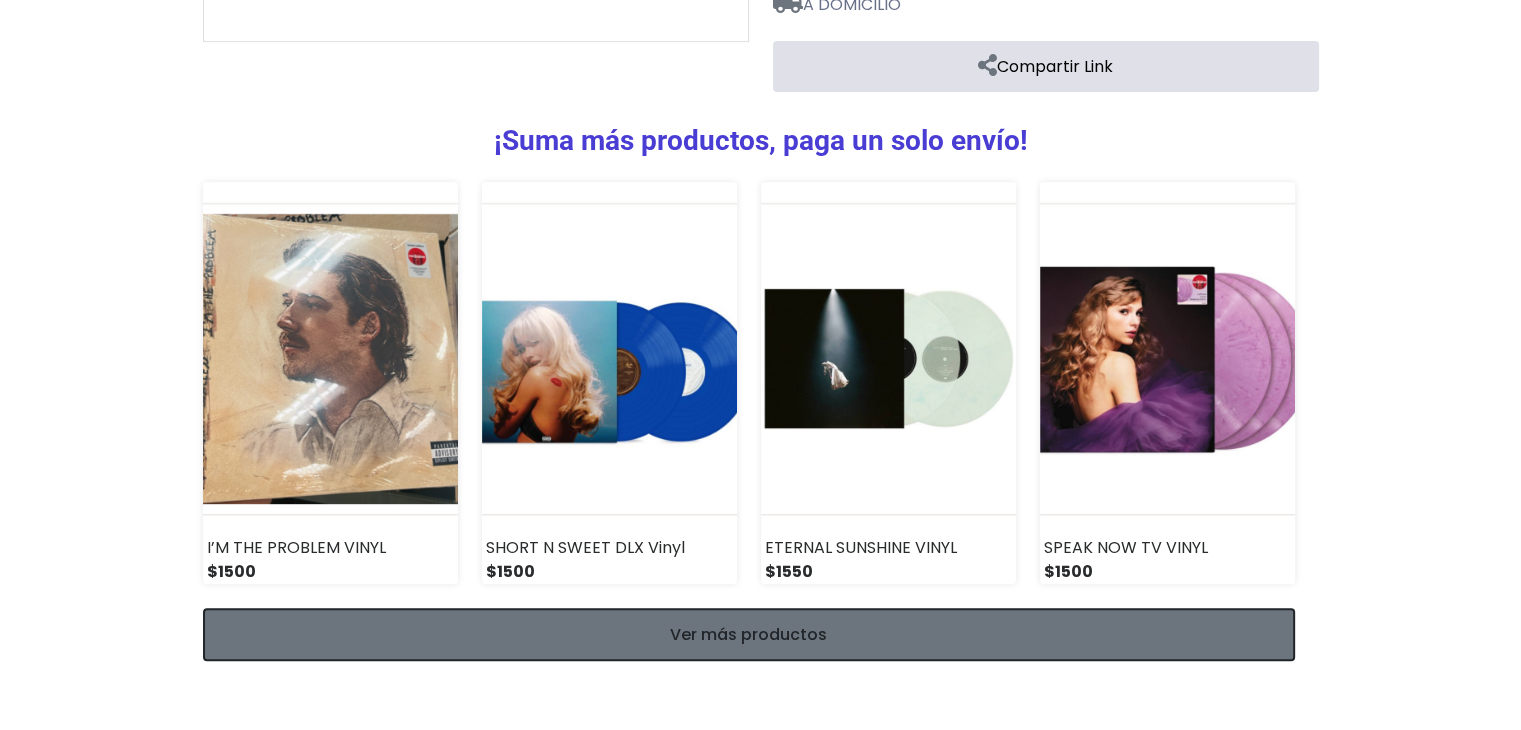 click on "Ver más productos" at bounding box center [749, 634] 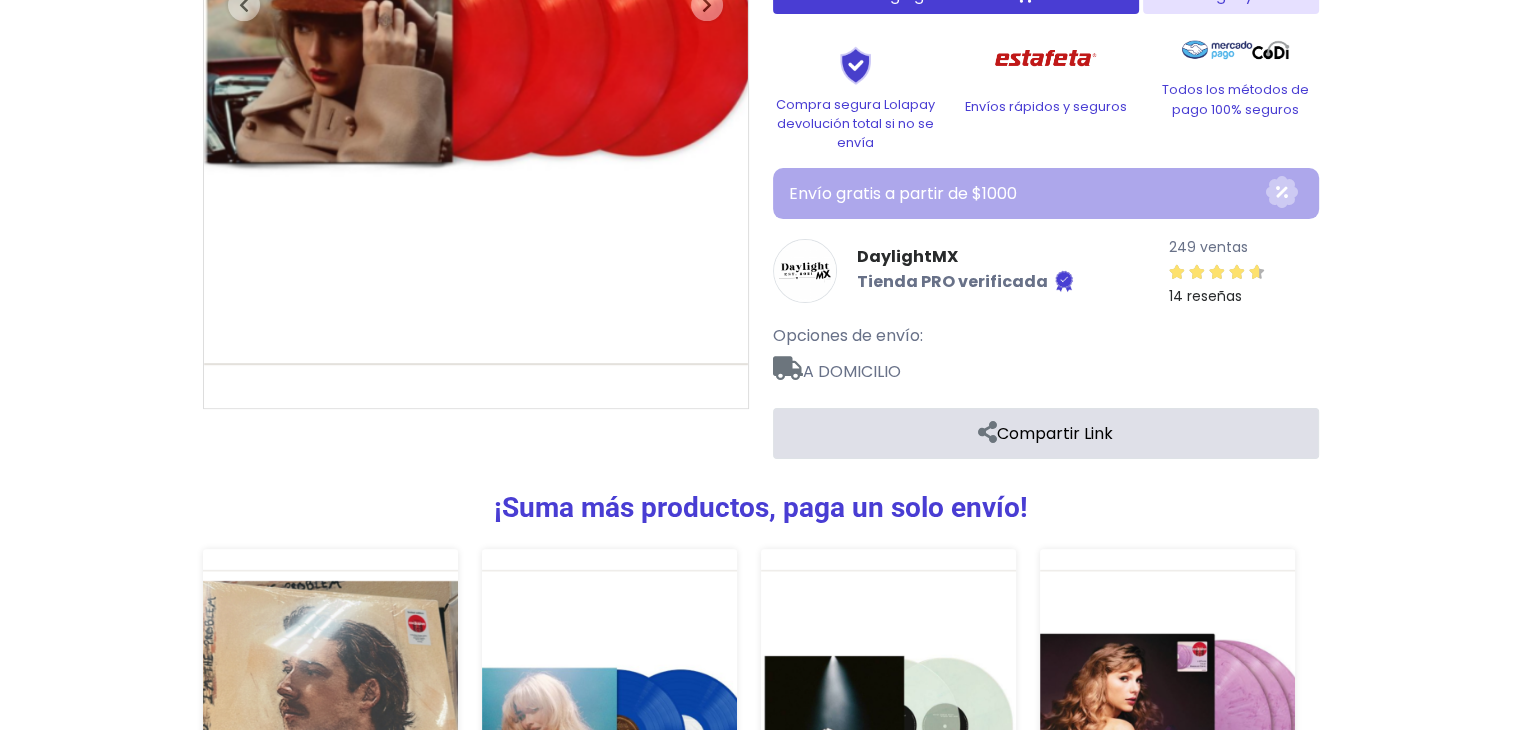 scroll, scrollTop: 434, scrollLeft: 0, axis: vertical 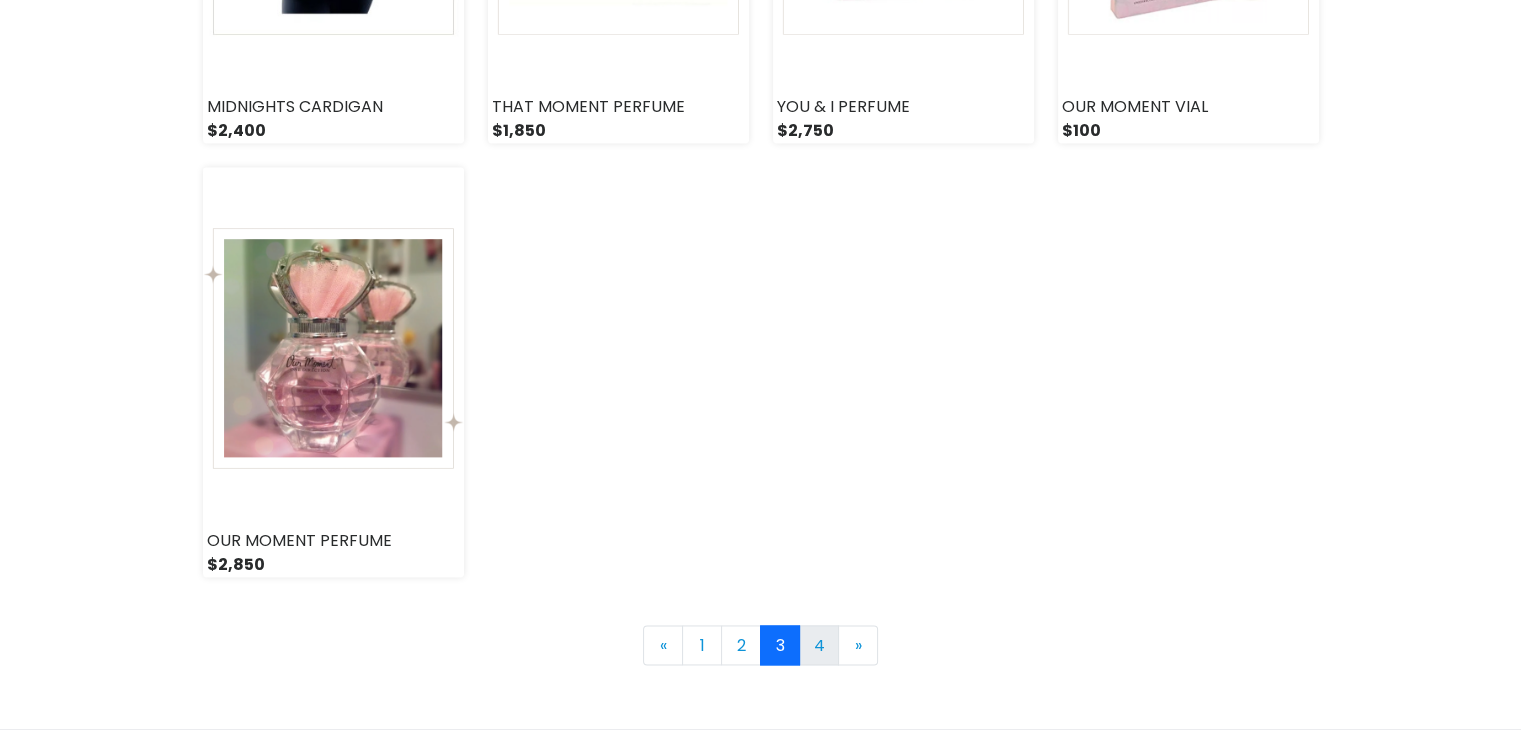 click on "4" at bounding box center [819, 645] 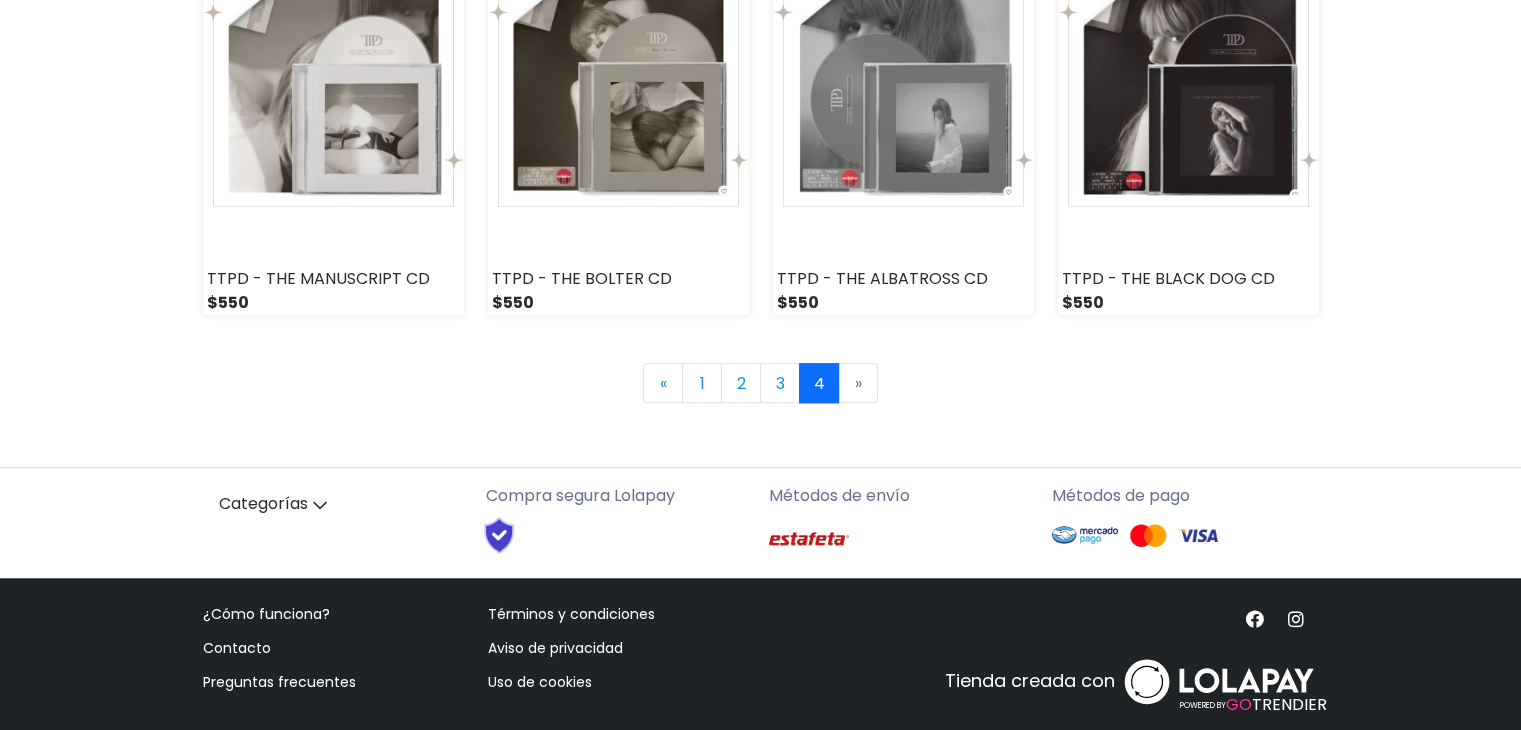 scroll, scrollTop: 1779, scrollLeft: 0, axis: vertical 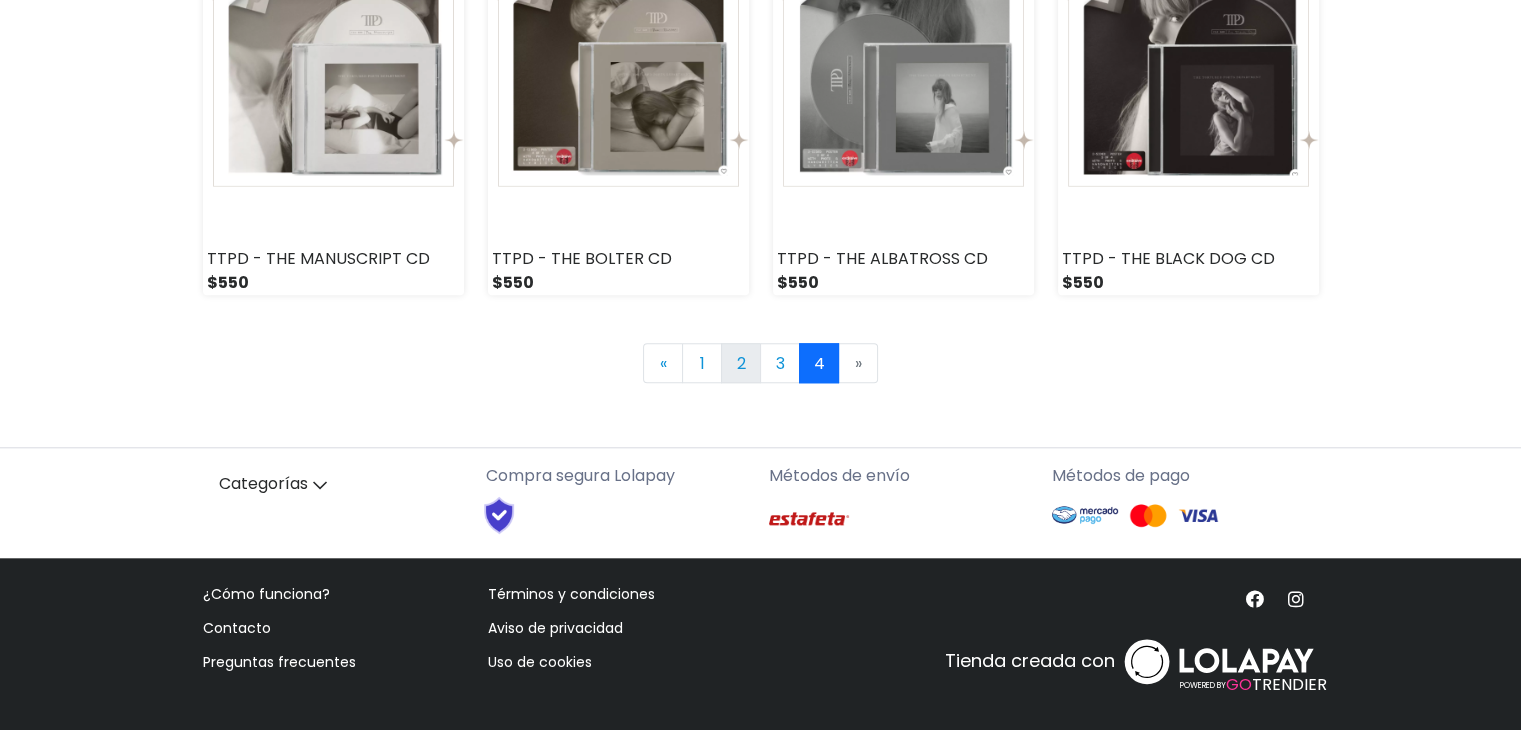 click on "2" at bounding box center (741, 363) 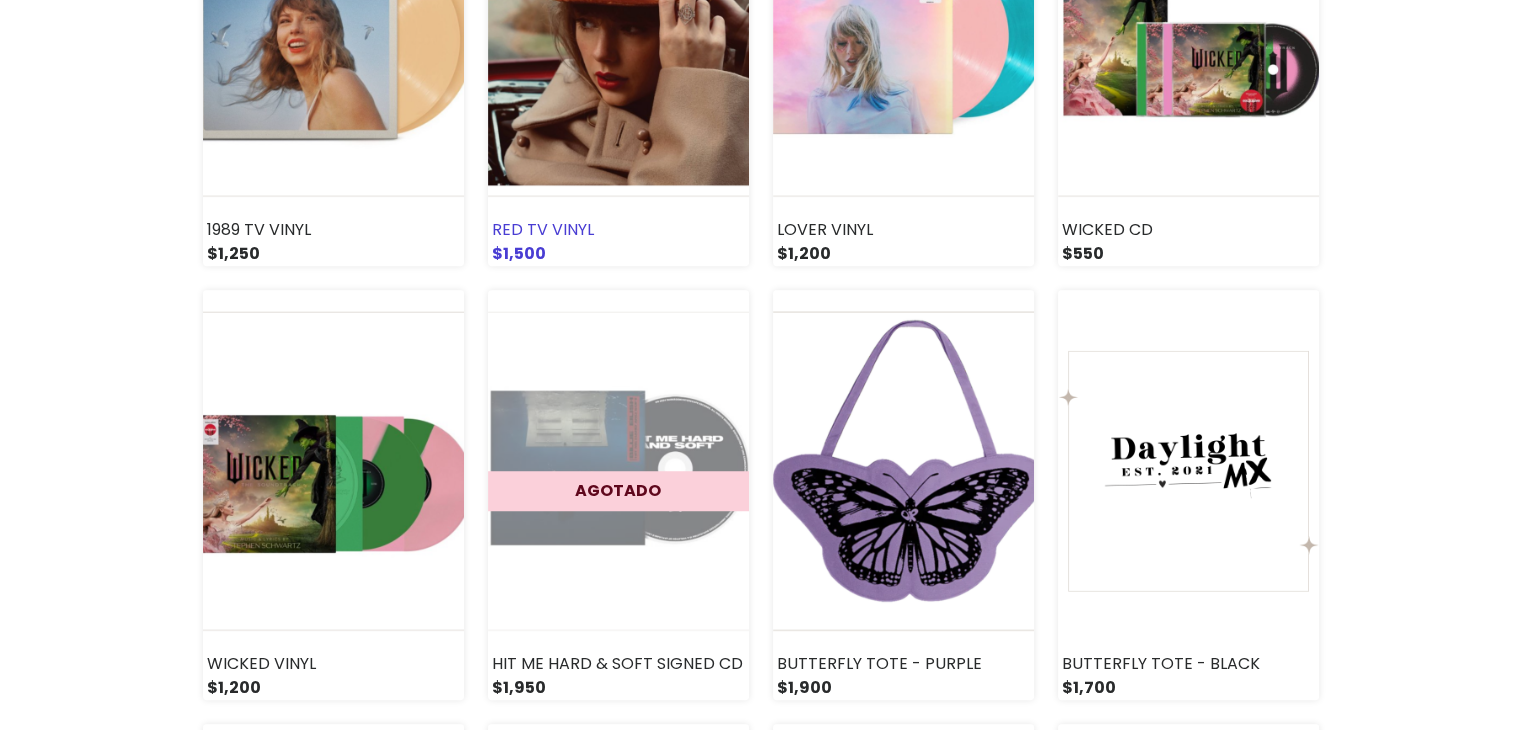 scroll, scrollTop: 1400, scrollLeft: 0, axis: vertical 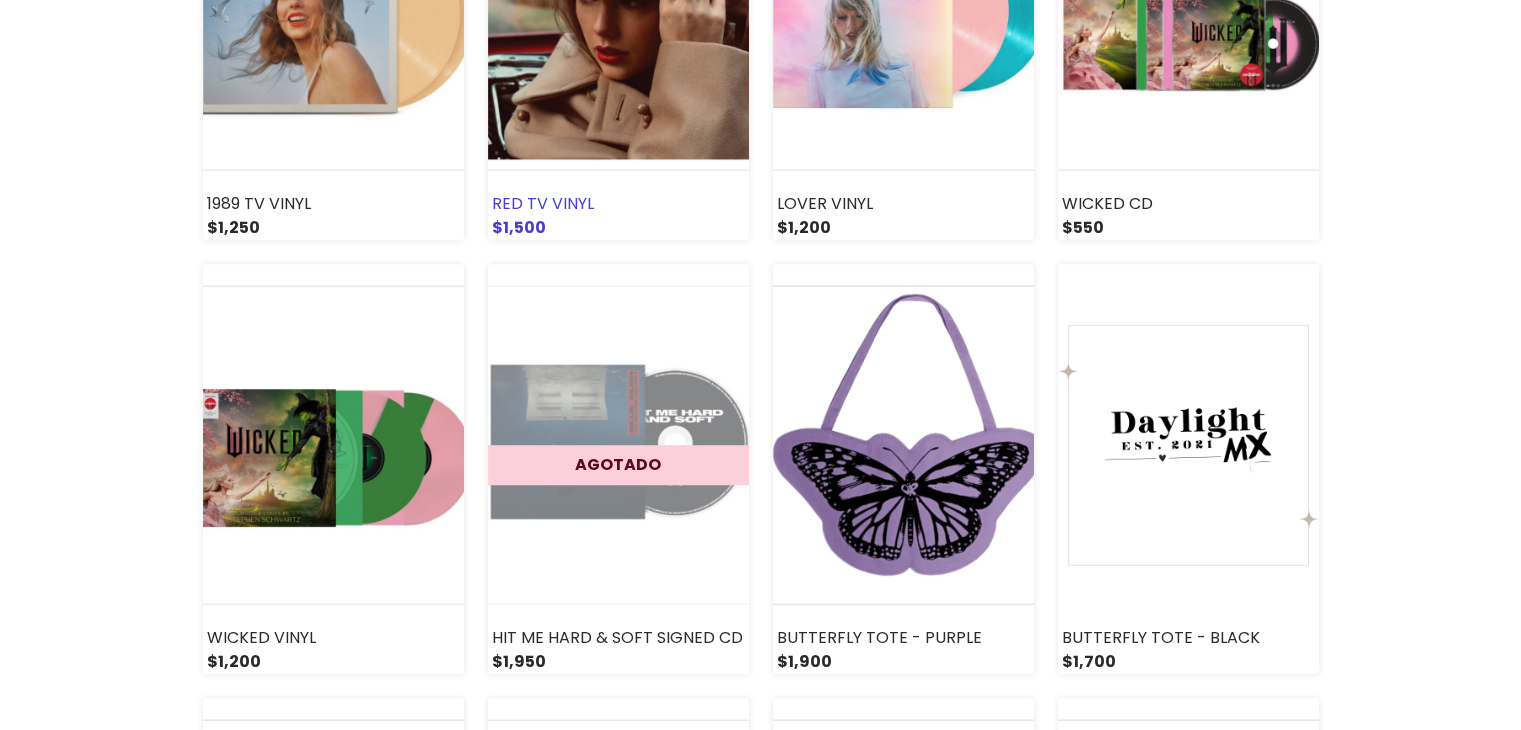 click on "RED TV VINYL" at bounding box center [618, 204] 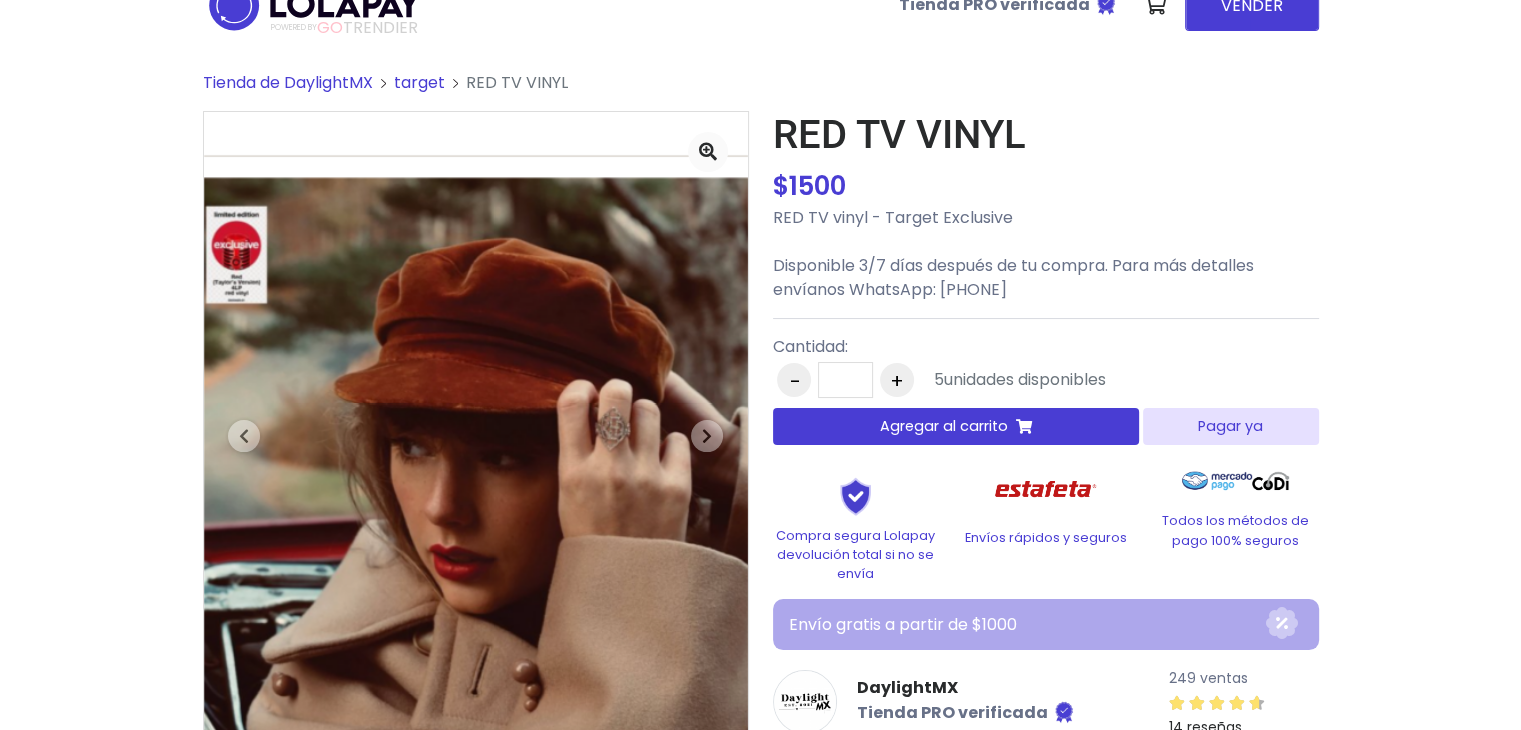 scroll, scrollTop: 0, scrollLeft: 0, axis: both 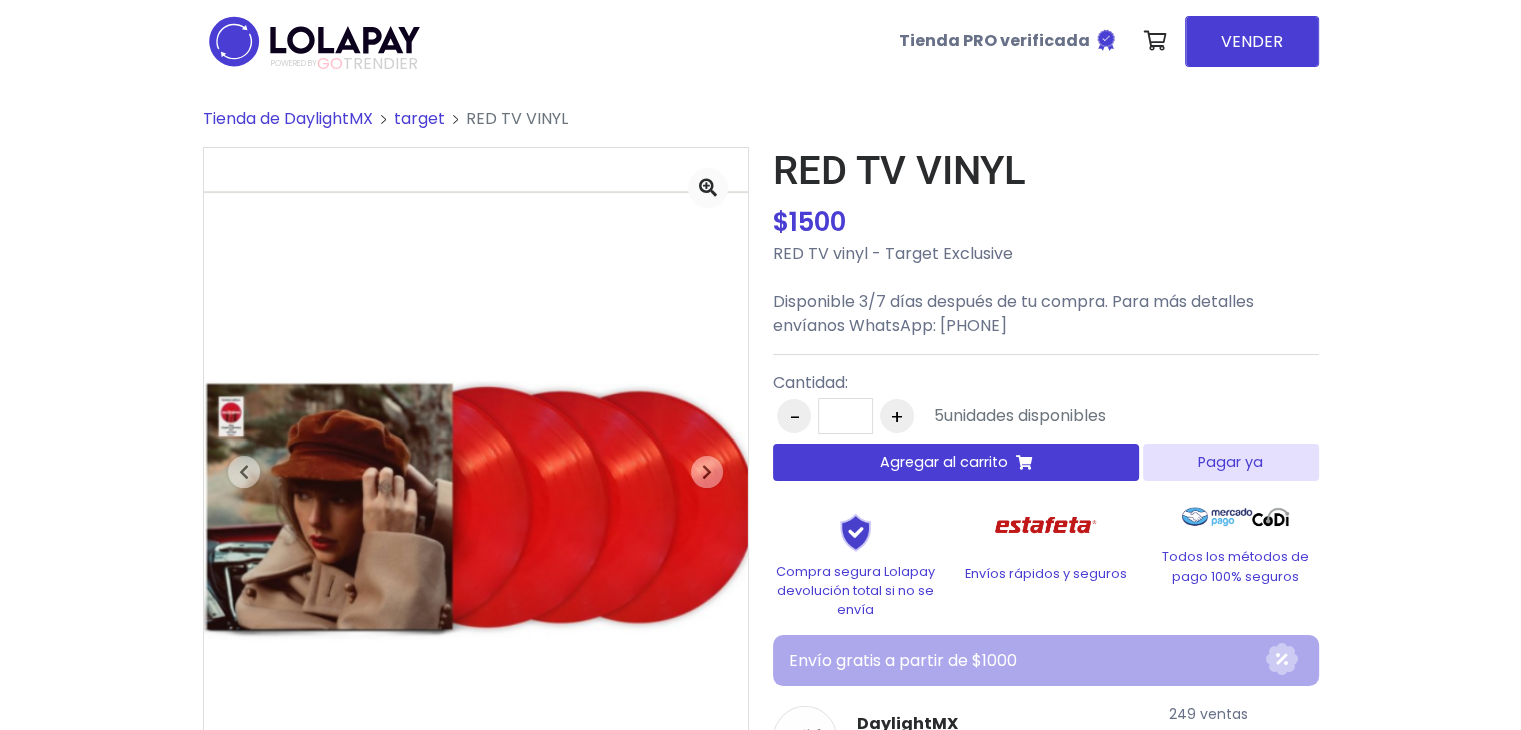 click on "GO" at bounding box center (330, 63) 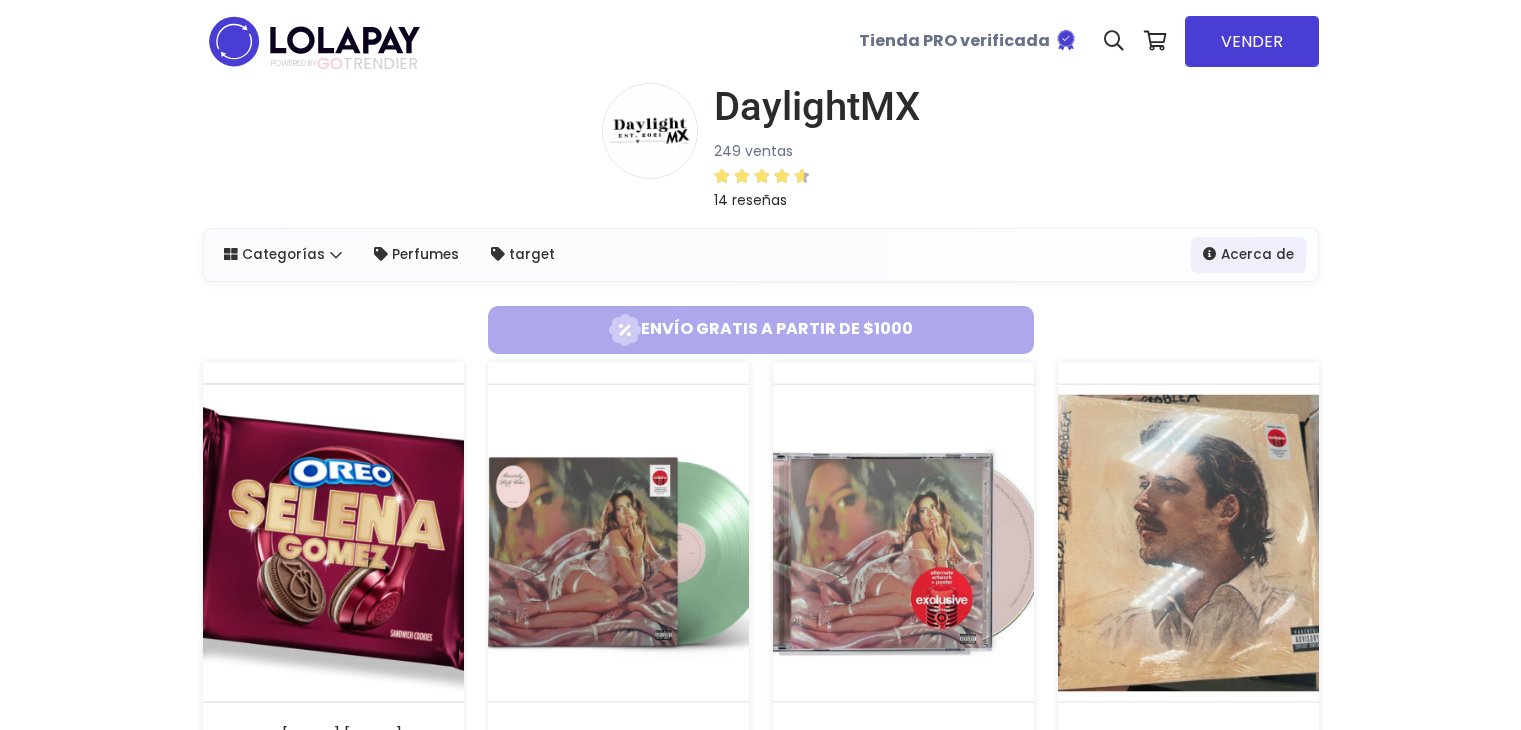 scroll, scrollTop: 0, scrollLeft: 0, axis: both 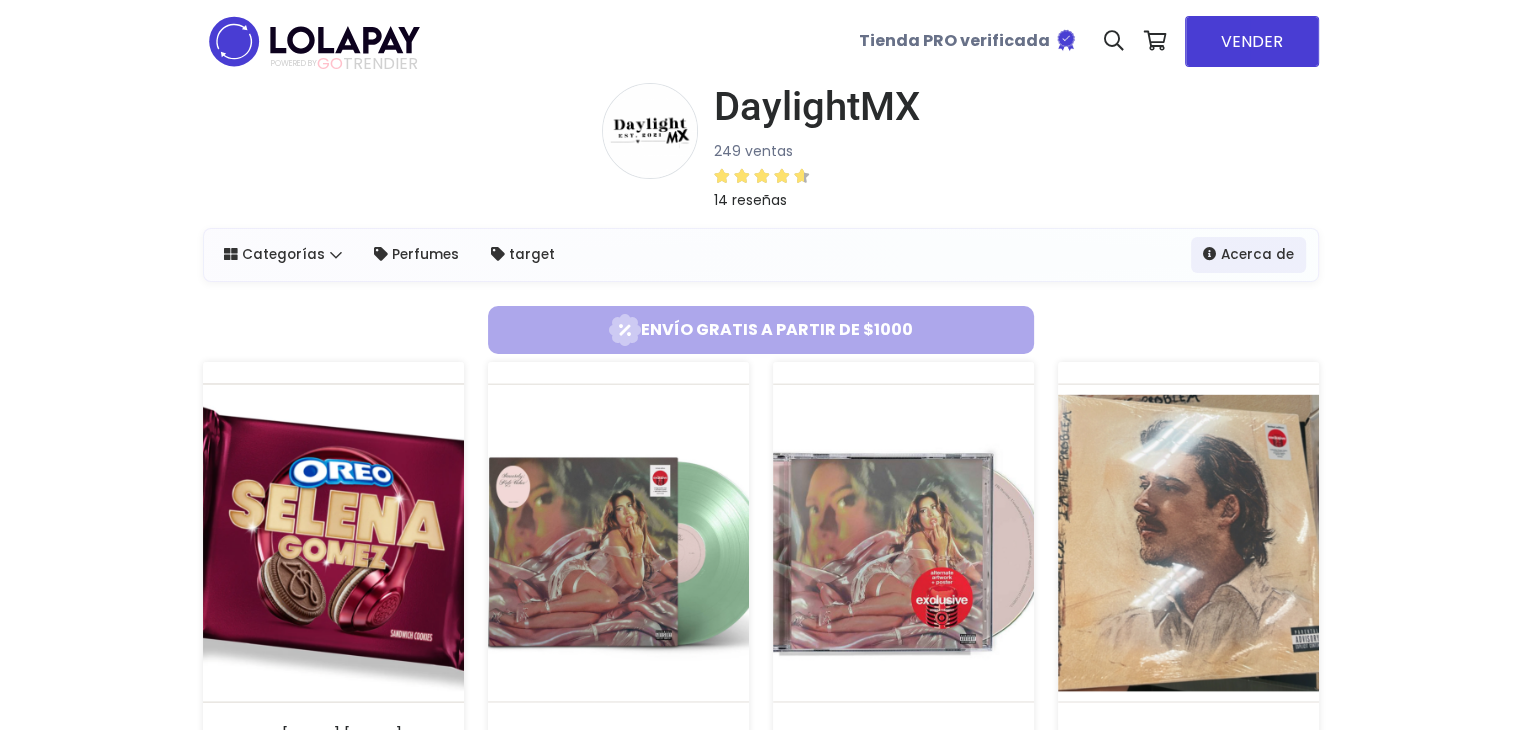 click on "GO" at bounding box center (330, 63) 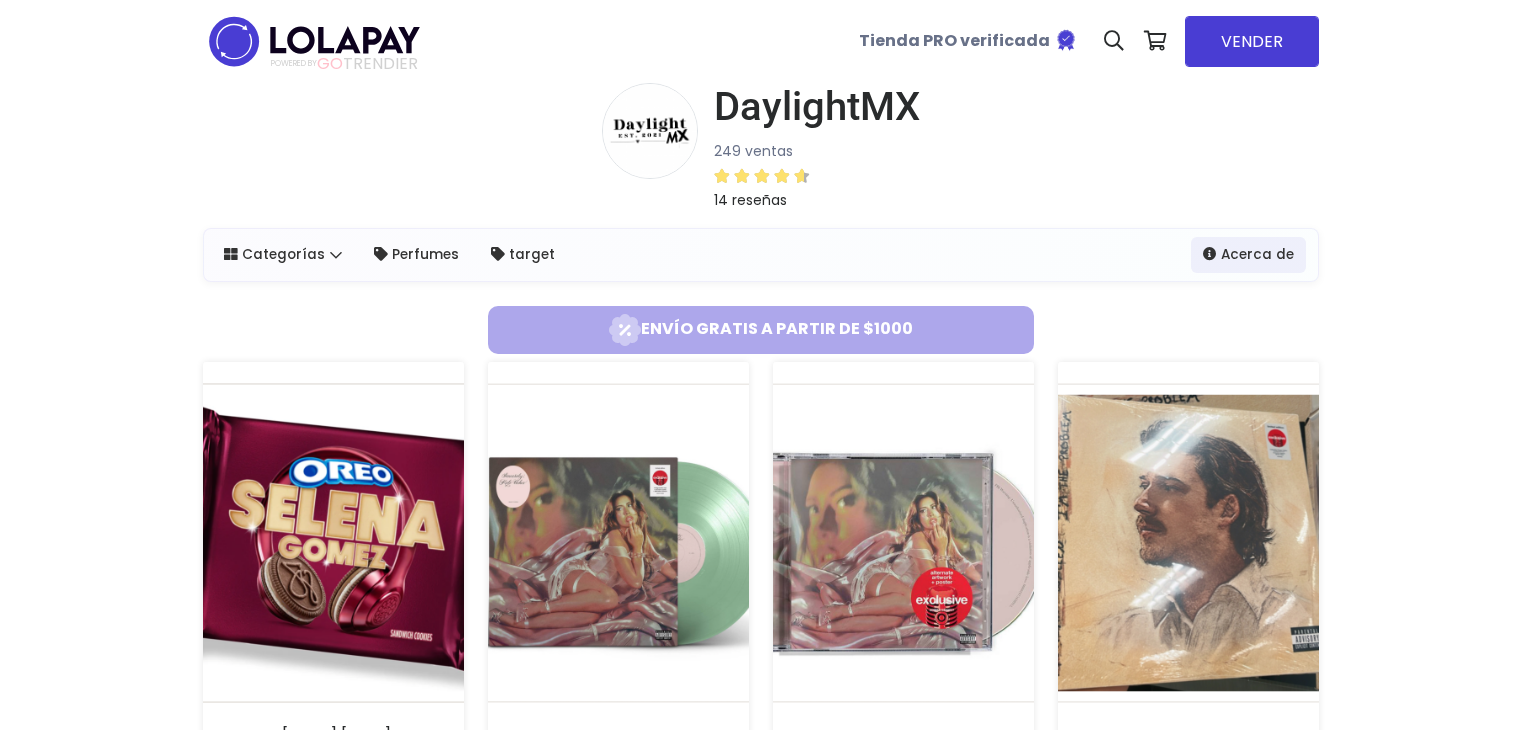scroll, scrollTop: 0, scrollLeft: 0, axis: both 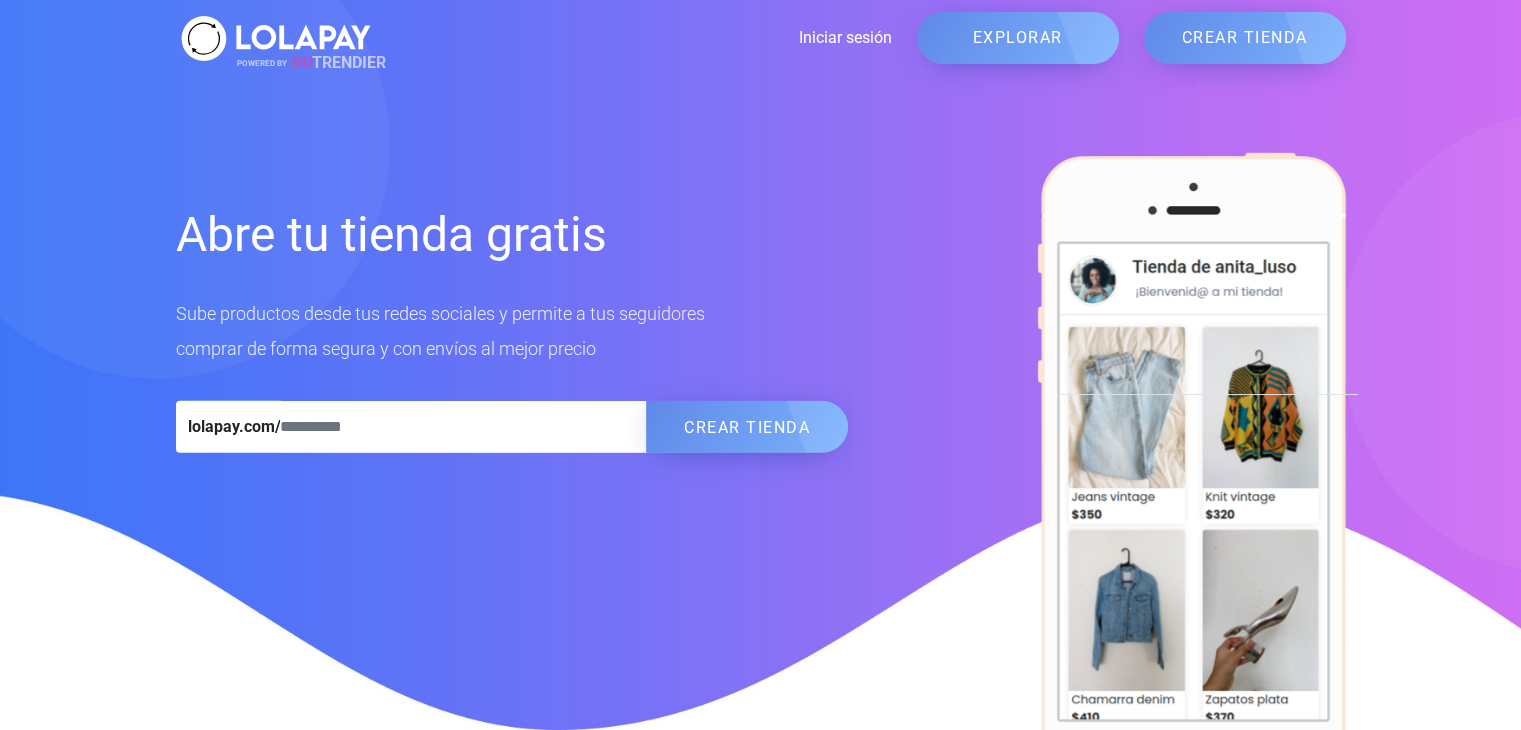 click on "Iniciar sesión" at bounding box center [634, 38] 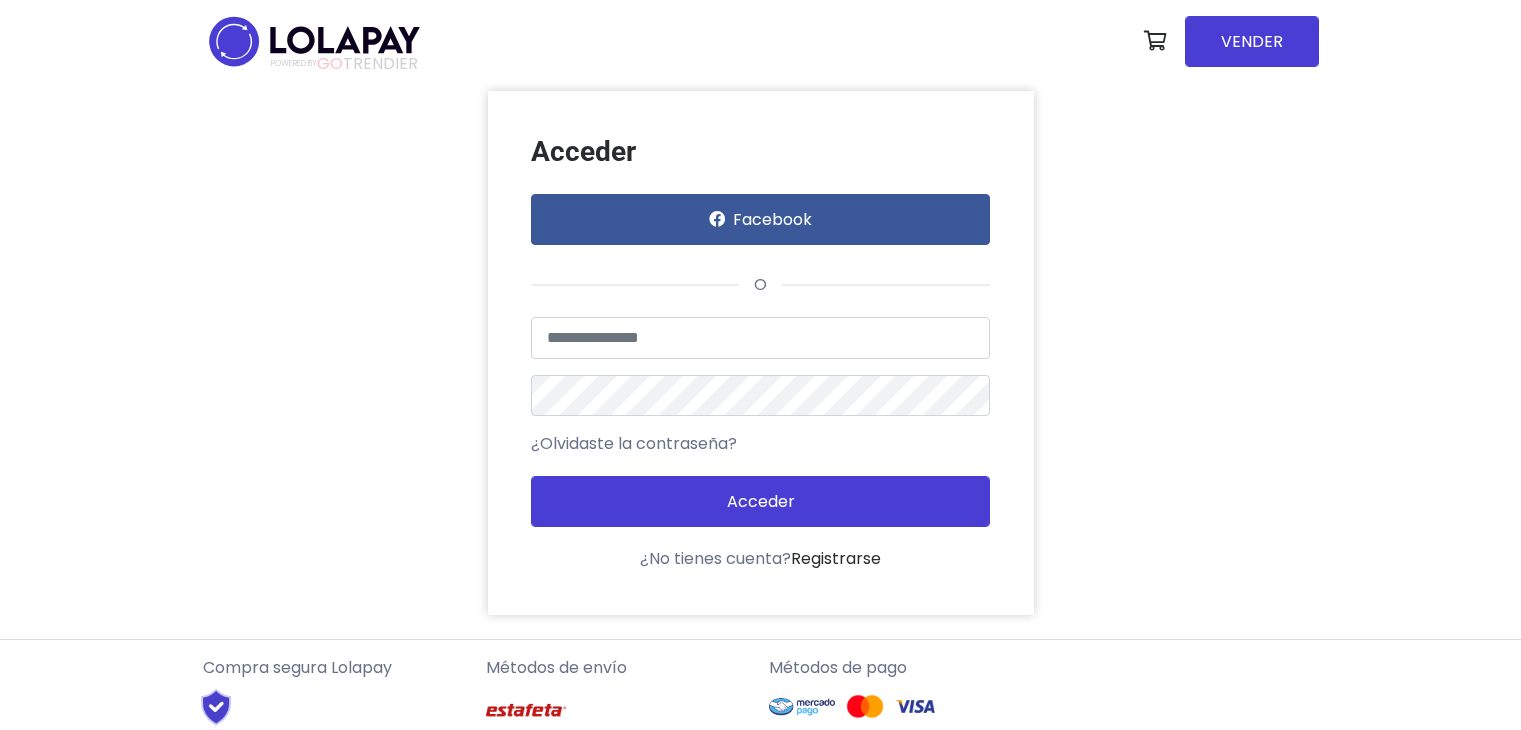 scroll, scrollTop: 0, scrollLeft: 0, axis: both 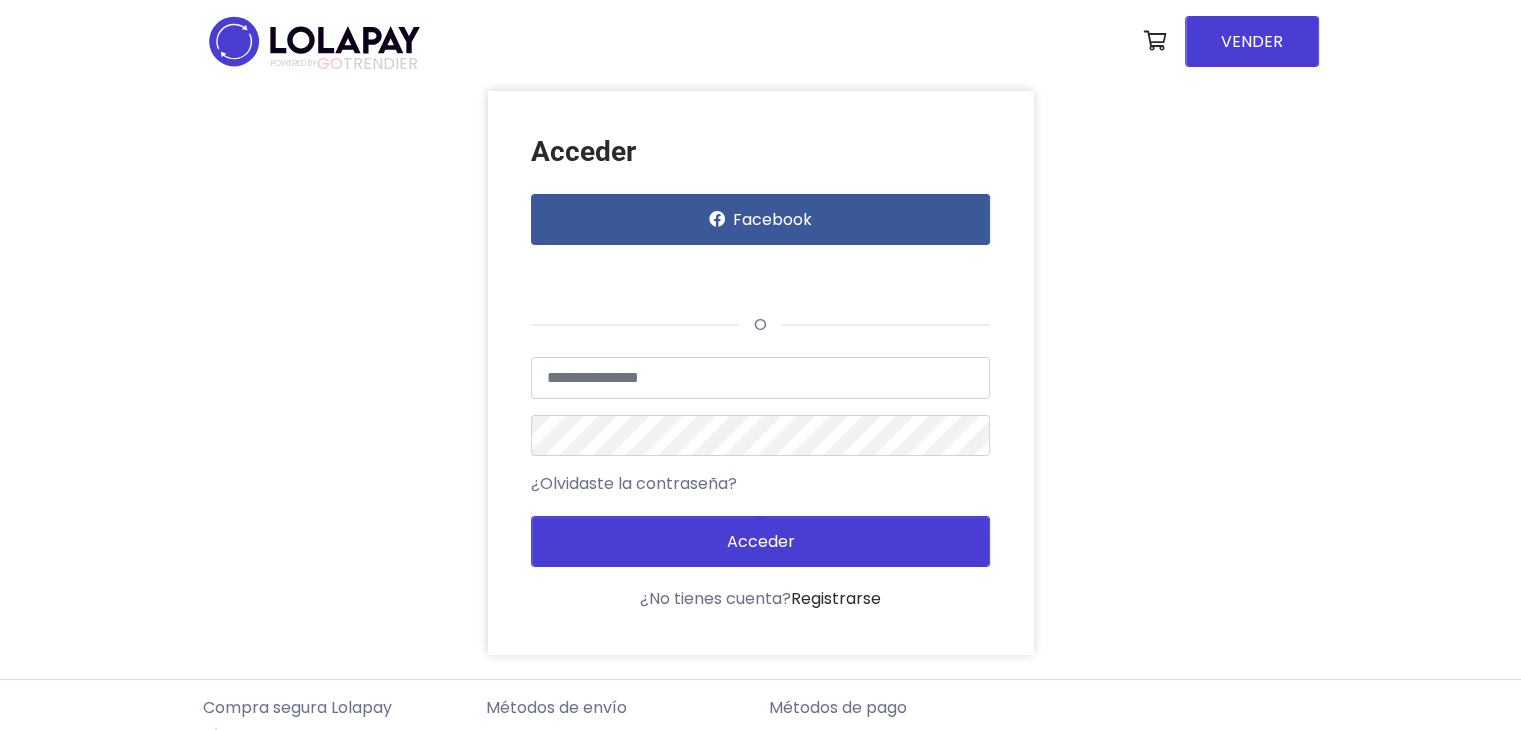 click on "Acceder
Facebook
o
Usuario no encontrado o datos inválidos
¿Olvidaste la contraseña?
Acceder" at bounding box center (761, 373) 